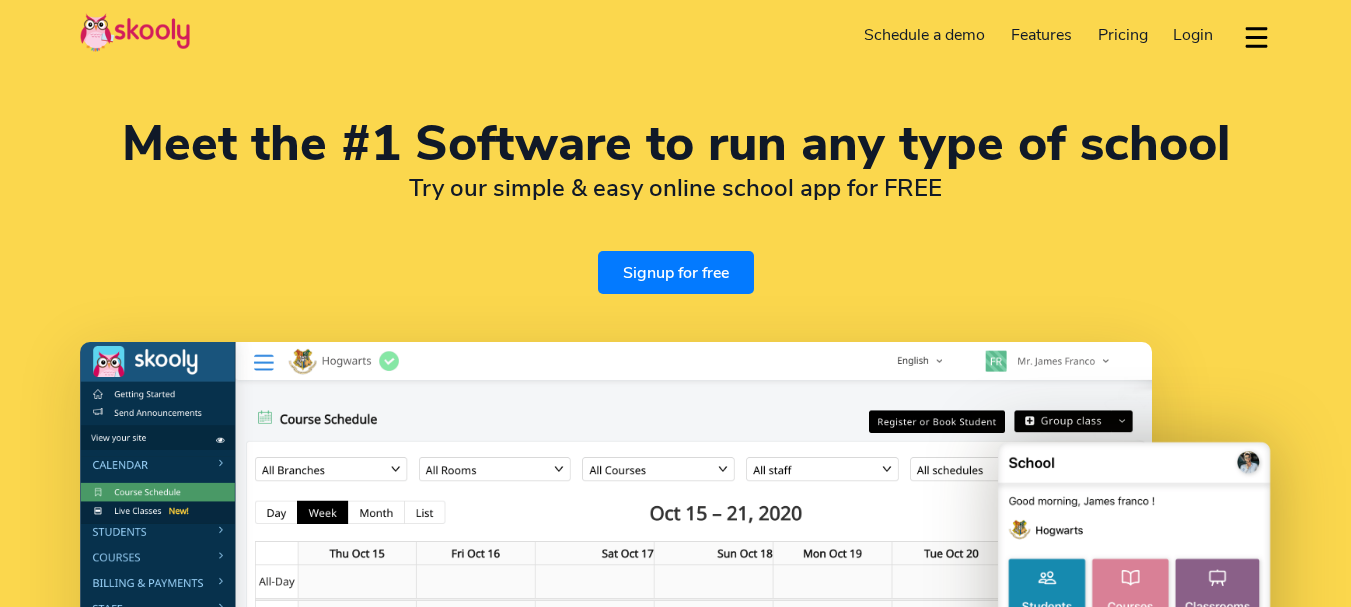 select on "en" 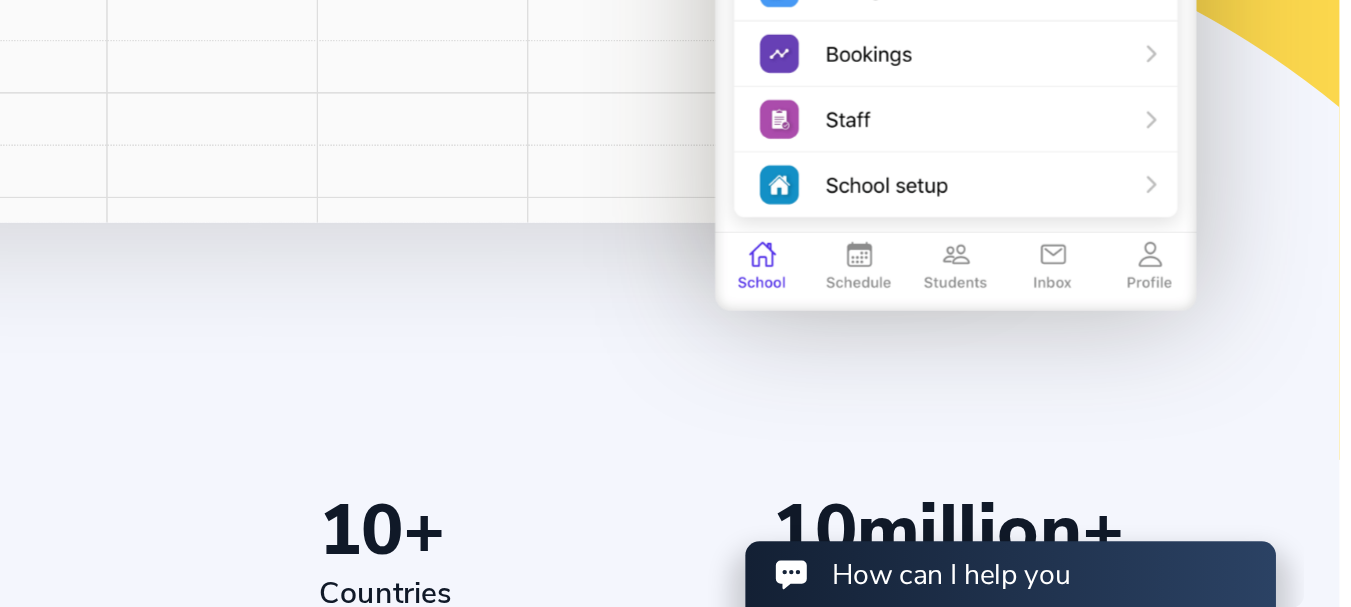 scroll, scrollTop: 548, scrollLeft: 0, axis: vertical 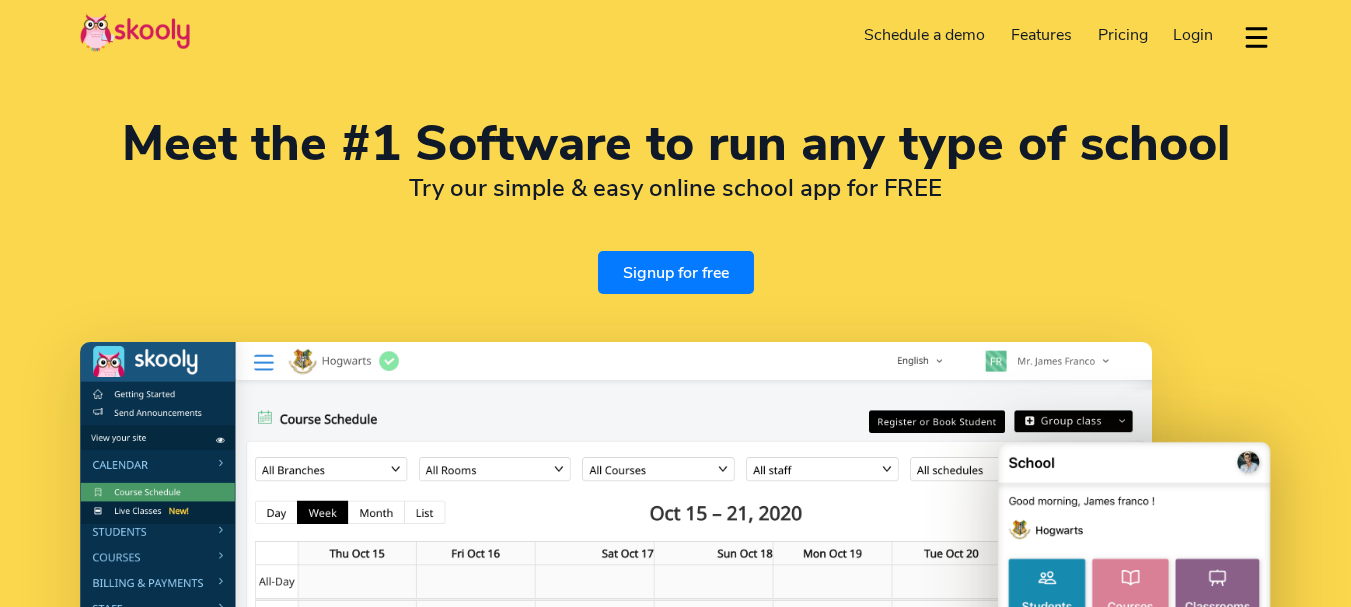 select on "en" 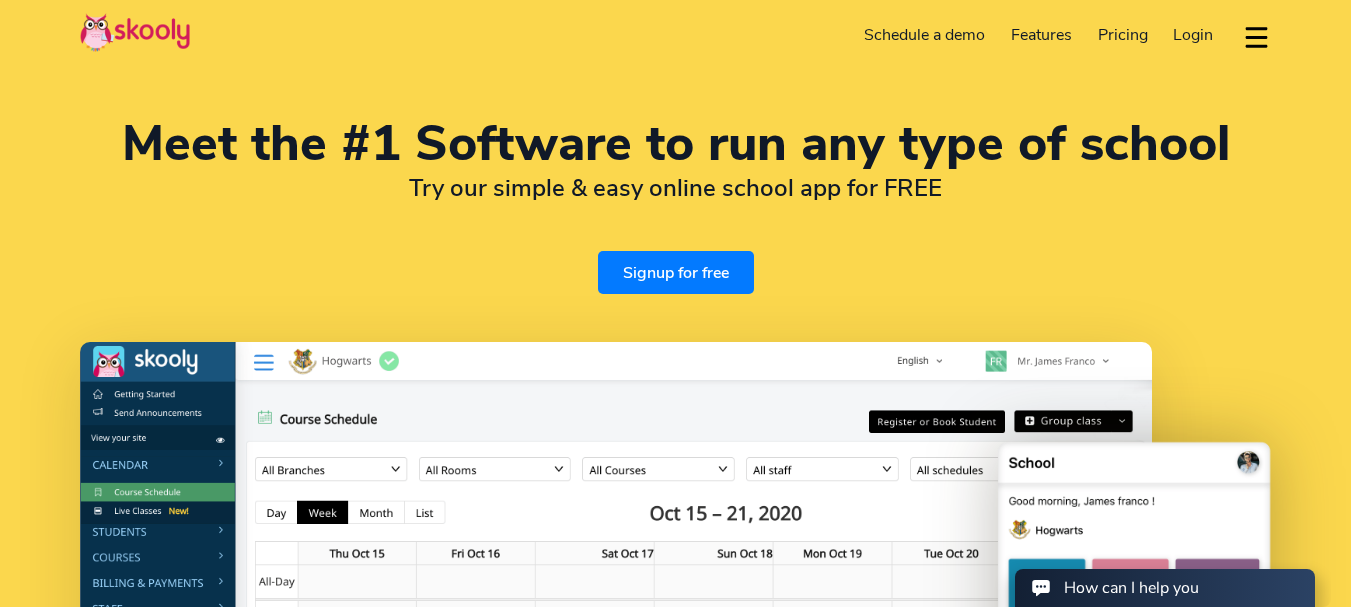 scroll, scrollTop: 0, scrollLeft: 0, axis: both 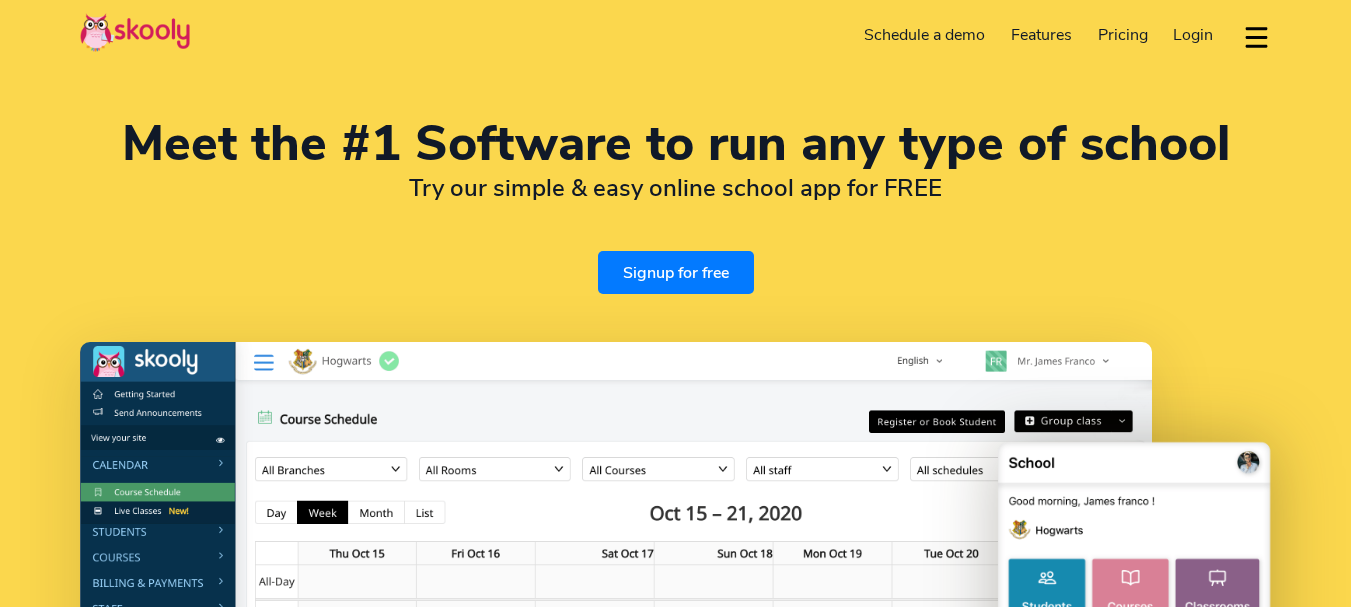 select on "en" 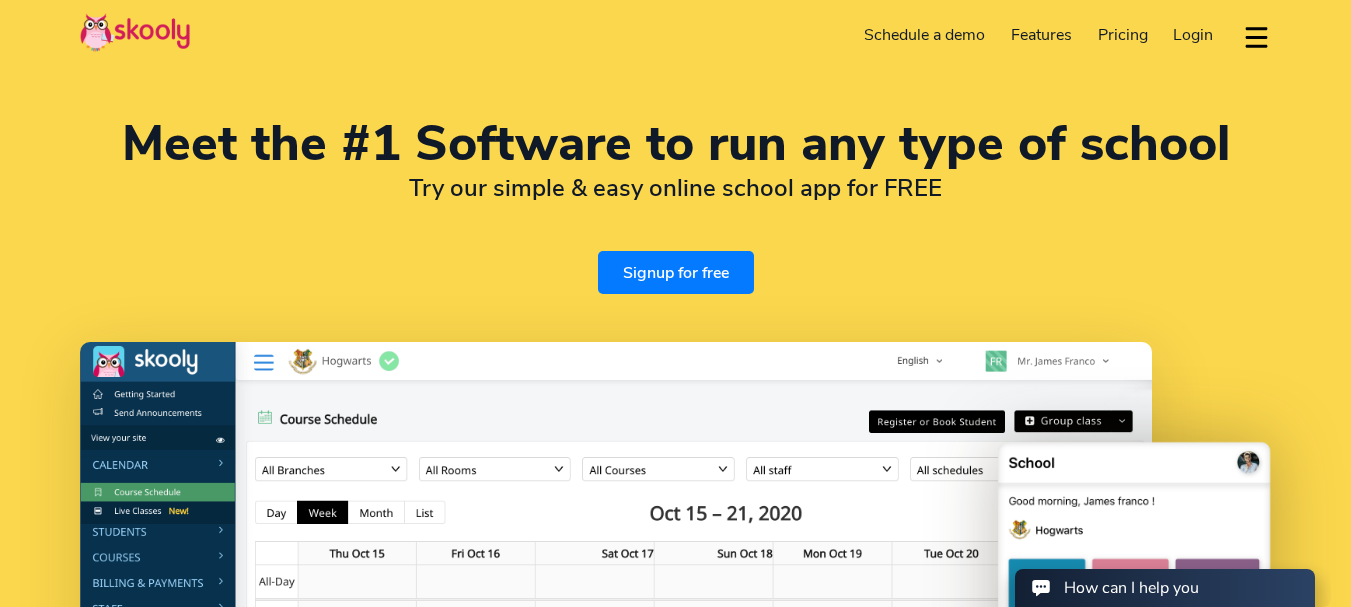scroll, scrollTop: 0, scrollLeft: 0, axis: both 